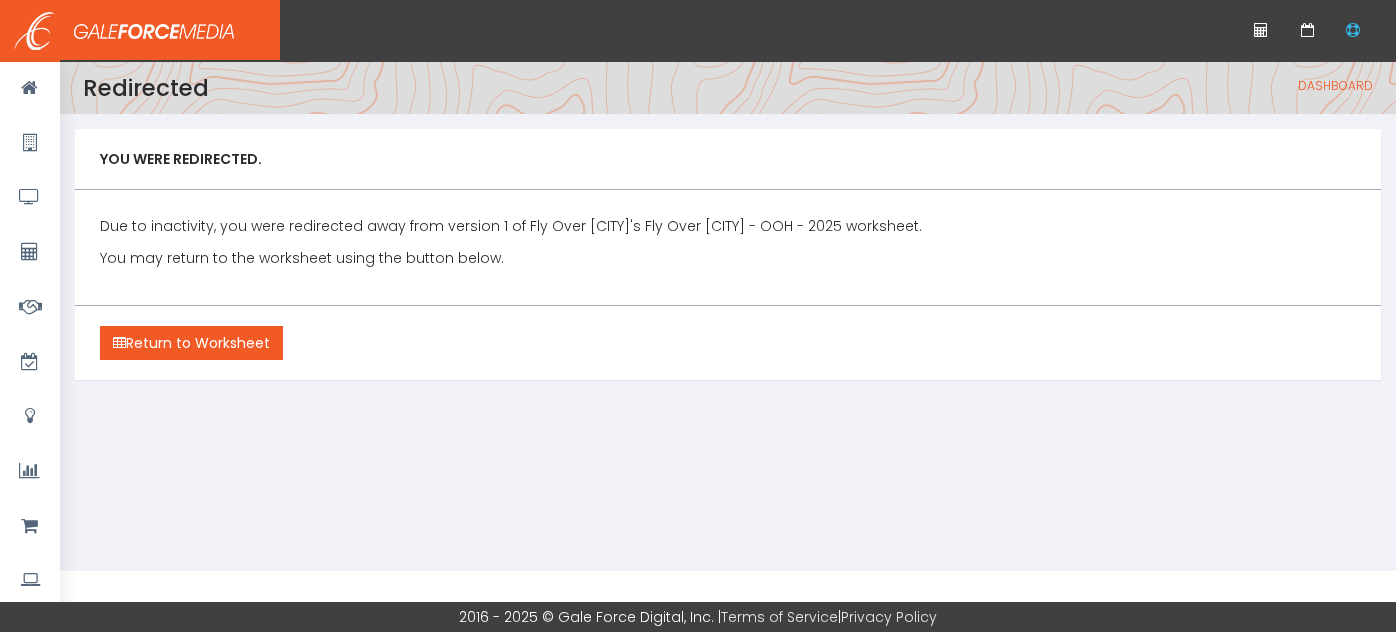 scroll, scrollTop: 0, scrollLeft: 0, axis: both 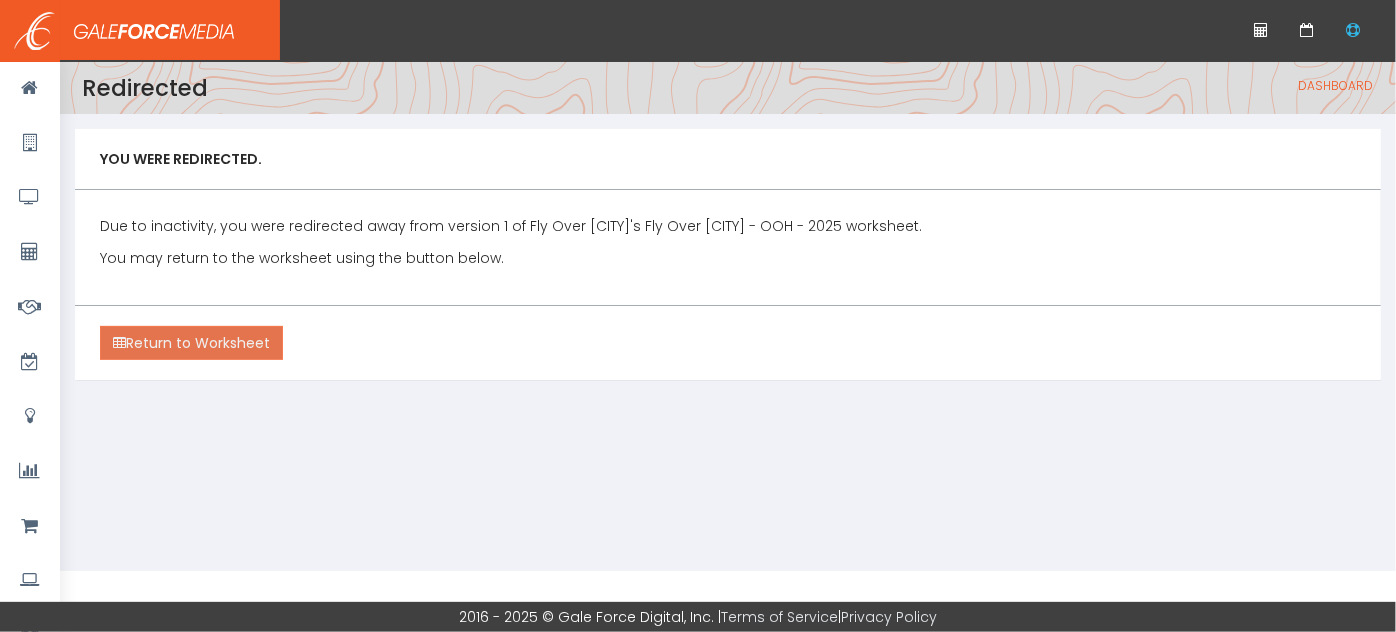 click on "Return to Worksheet" at bounding box center (191, 343) 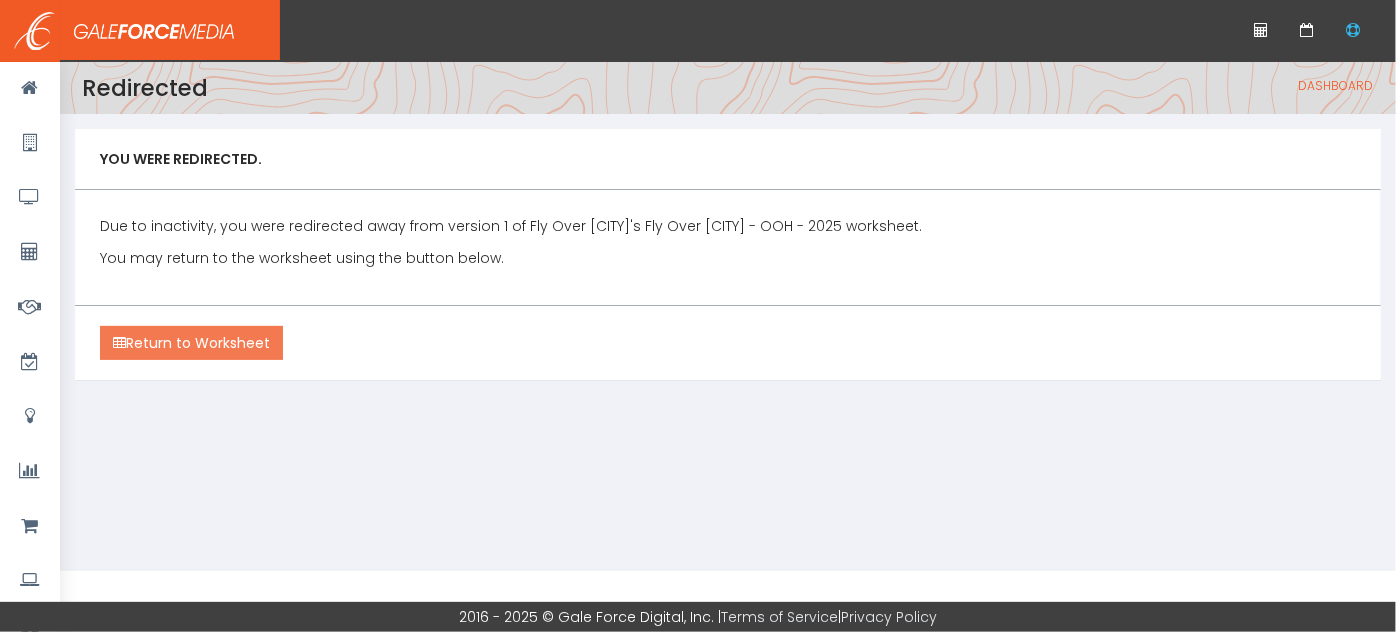 click on "Return to Worksheet" at bounding box center (191, 343) 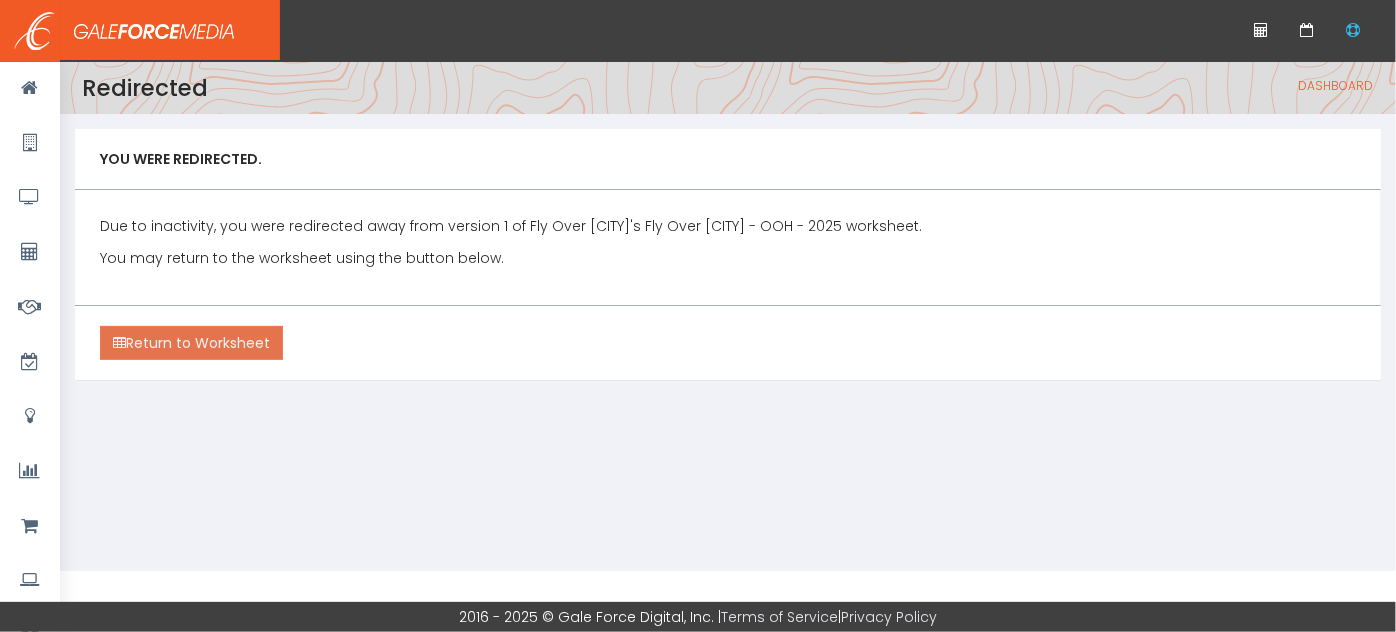 click on "Return to Worksheet" at bounding box center (191, 343) 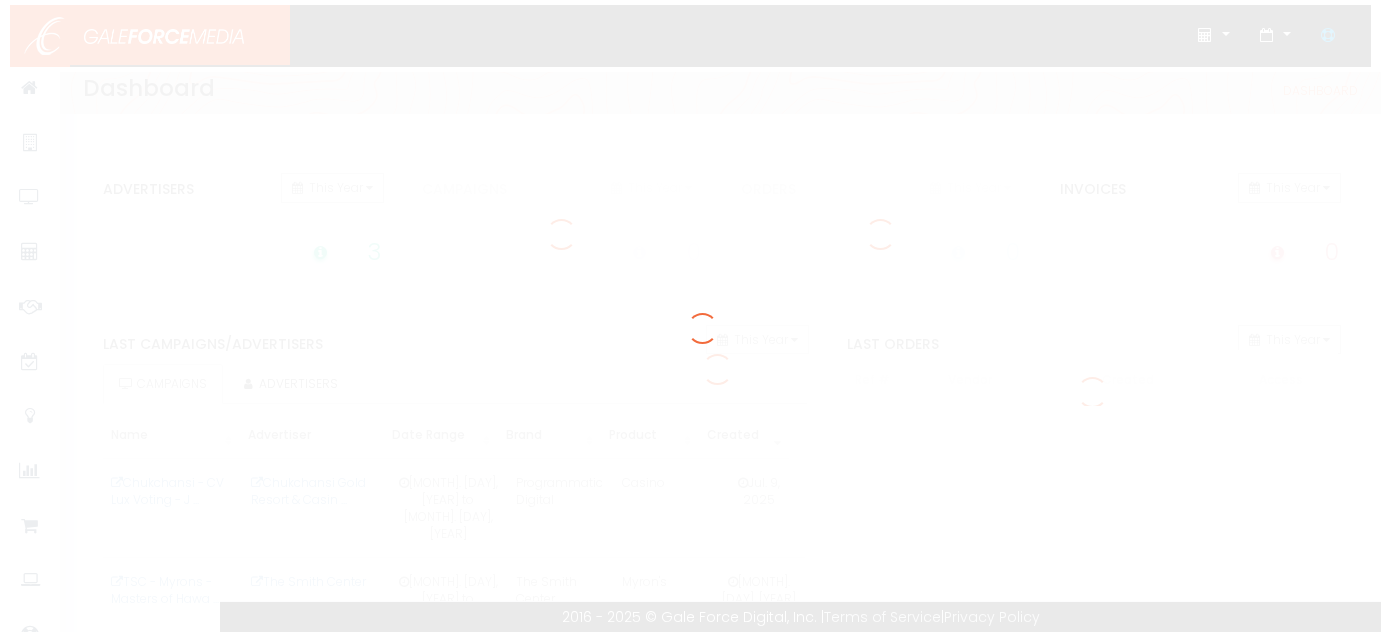 scroll, scrollTop: 0, scrollLeft: 0, axis: both 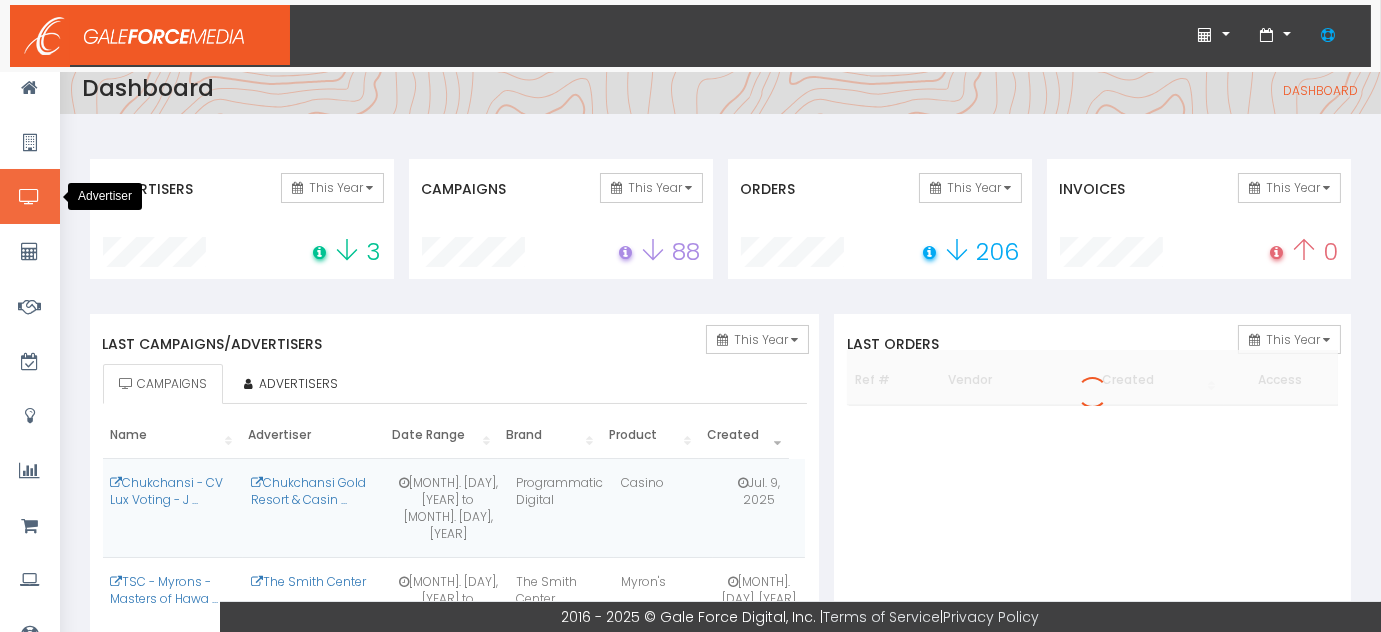 click at bounding box center (29, 197) 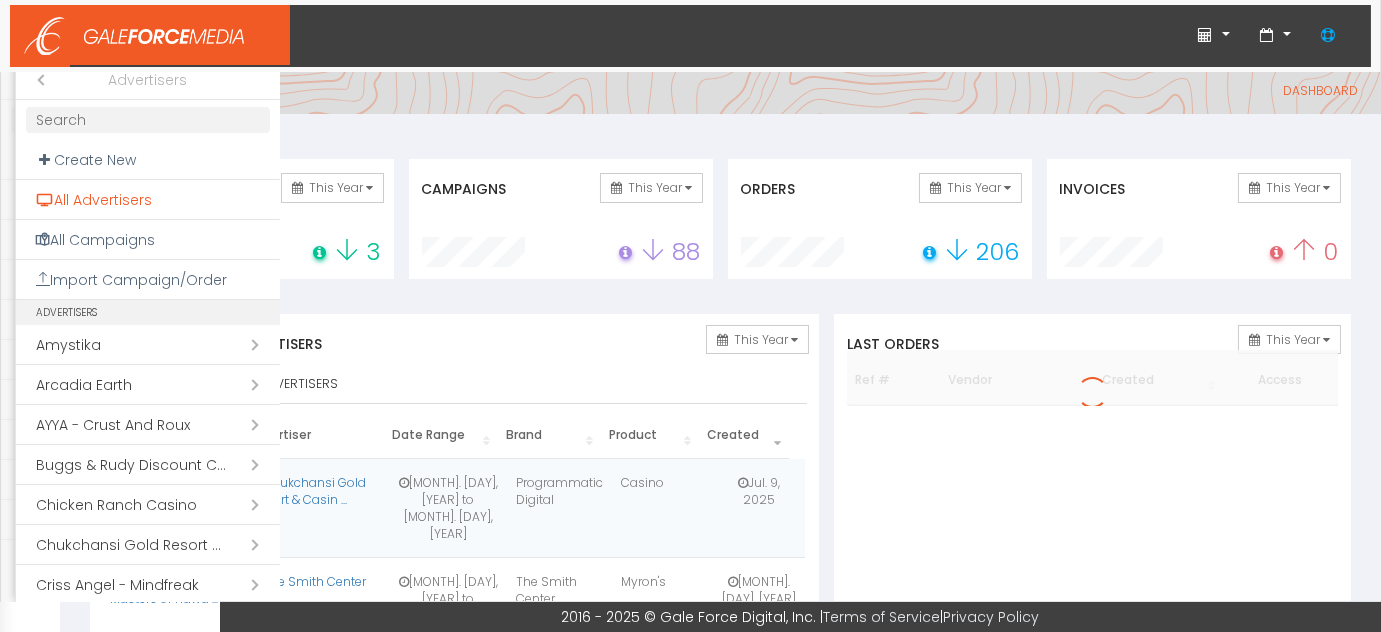 click on "All Advertisers" at bounding box center (148, 200) 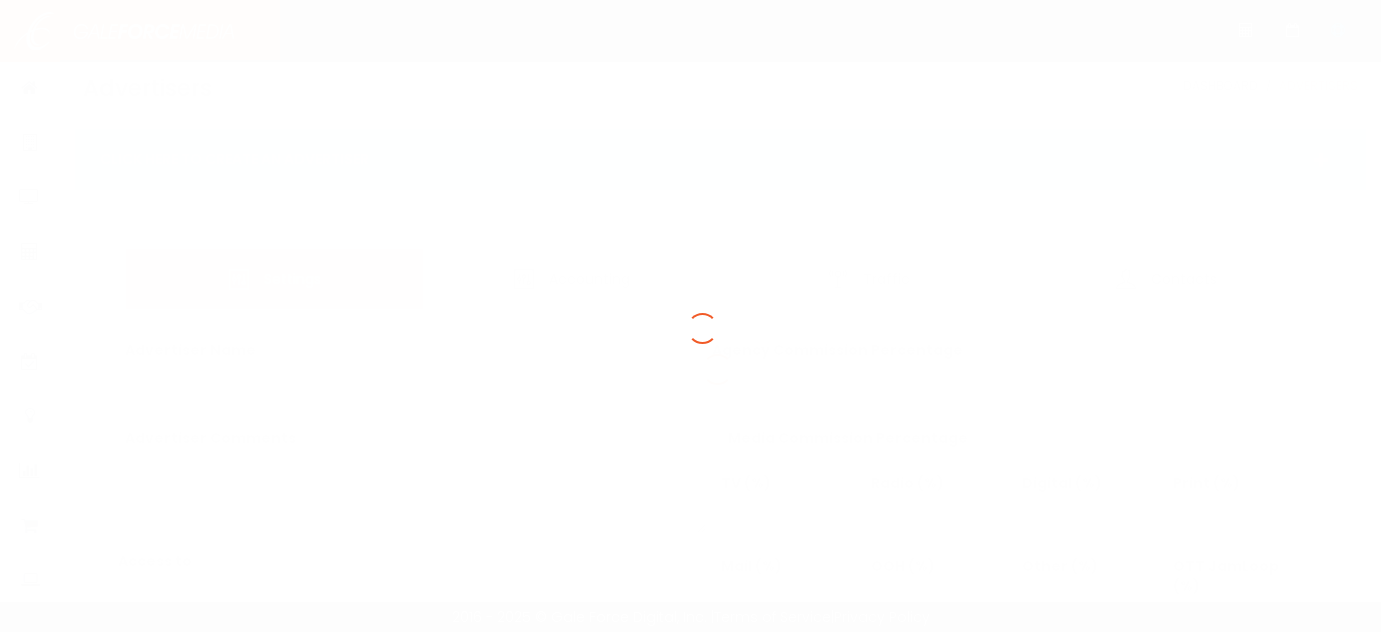 scroll, scrollTop: 0, scrollLeft: 0, axis: both 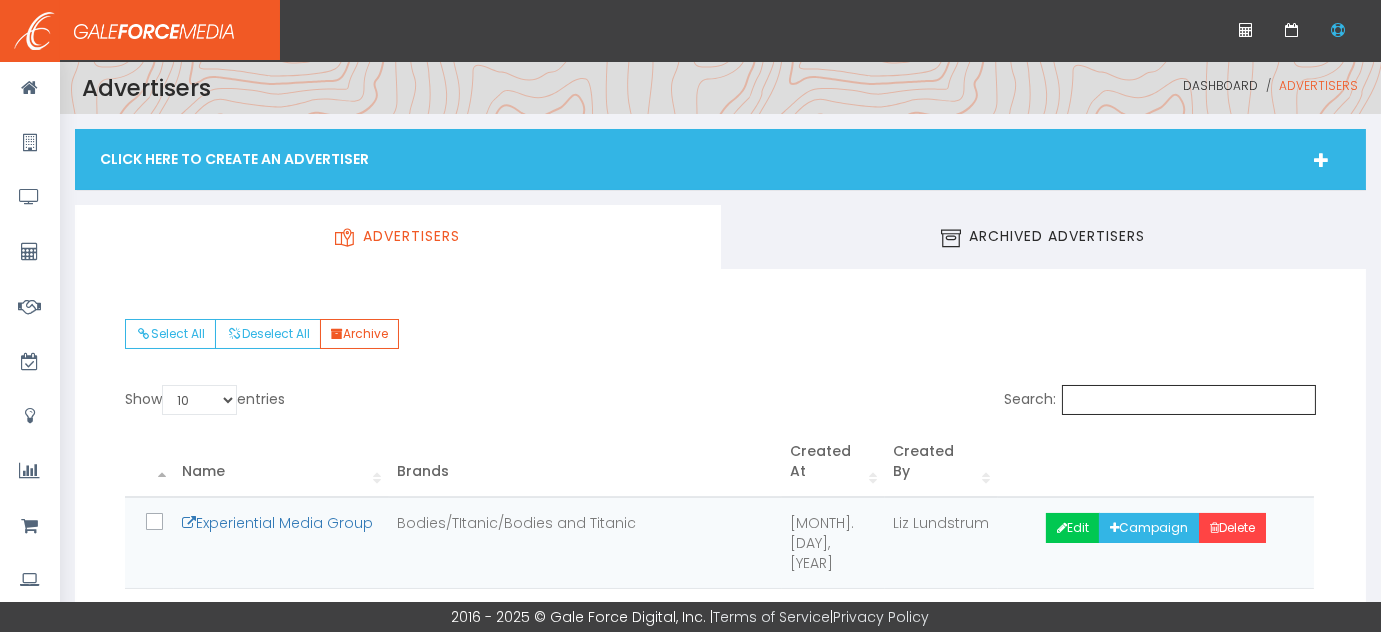 click on "Search:" at bounding box center (1189, 400) 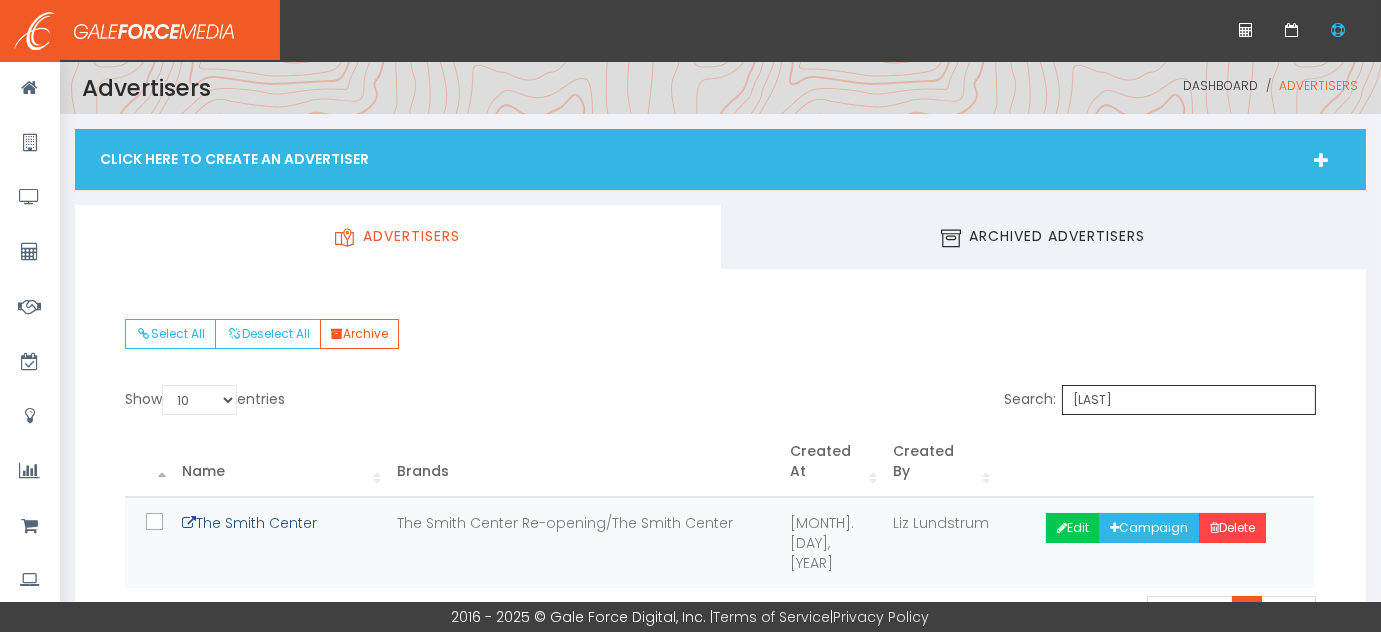 type on "smith" 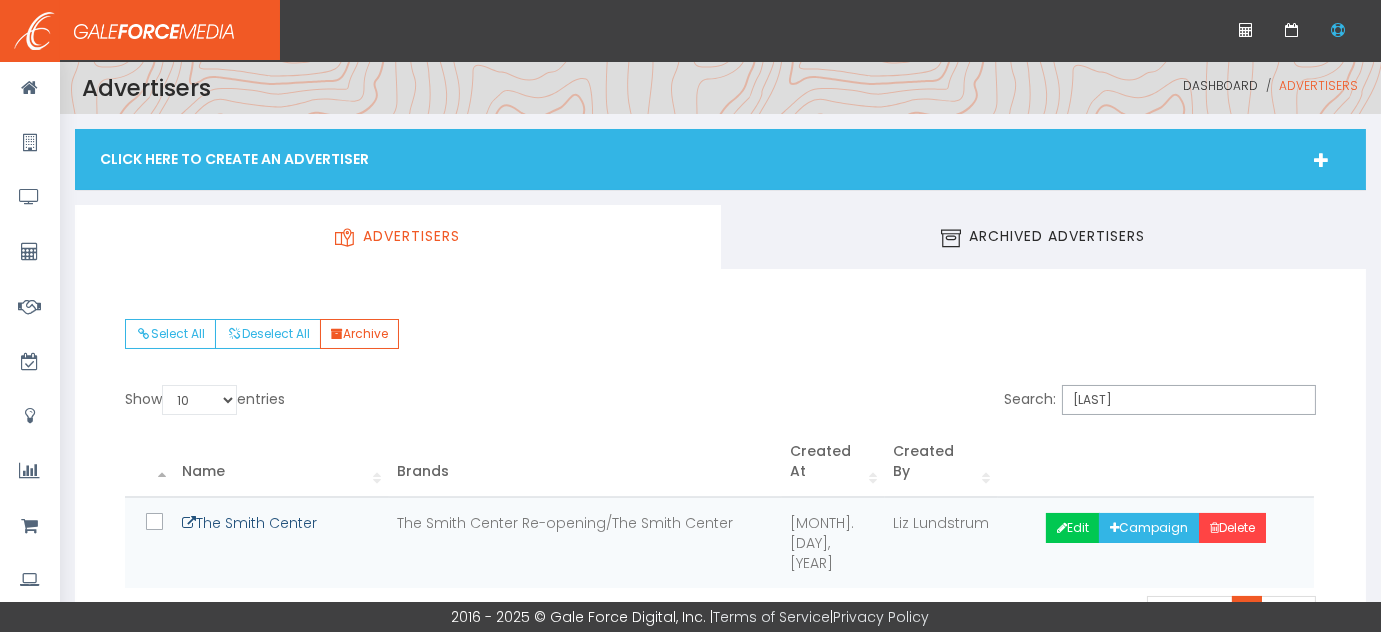 click on "The Smith Center" at bounding box center [249, 523] 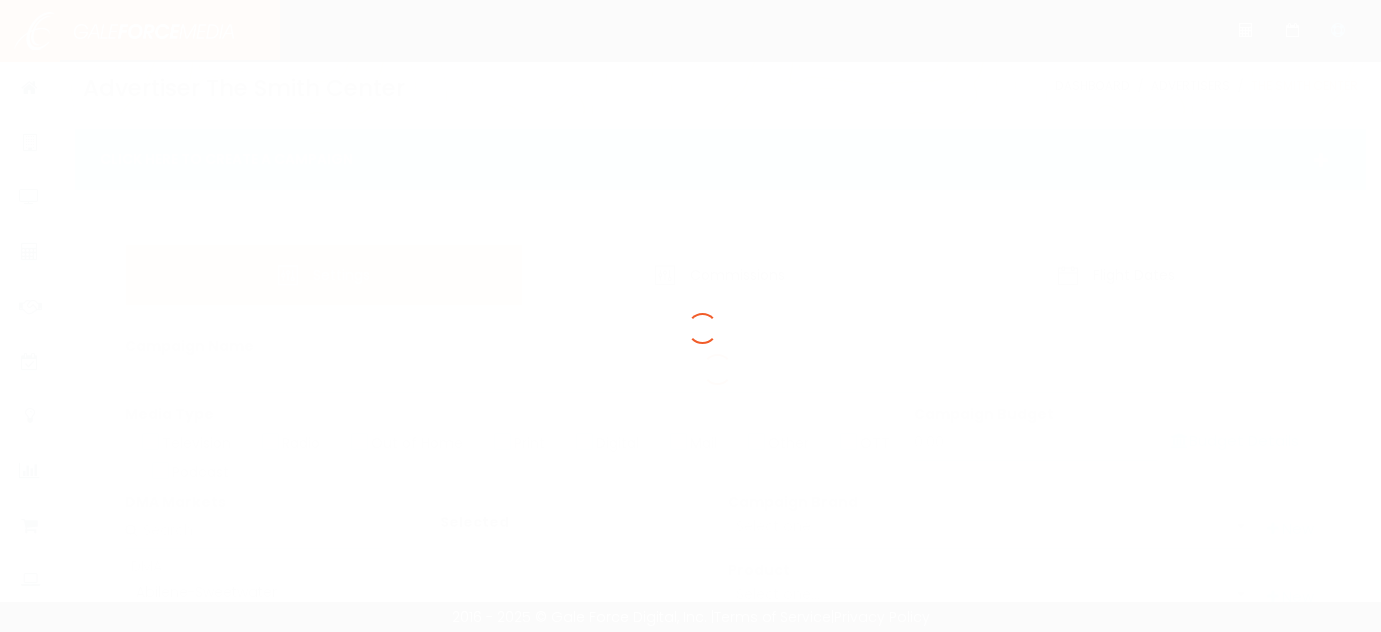 scroll, scrollTop: 0, scrollLeft: 0, axis: both 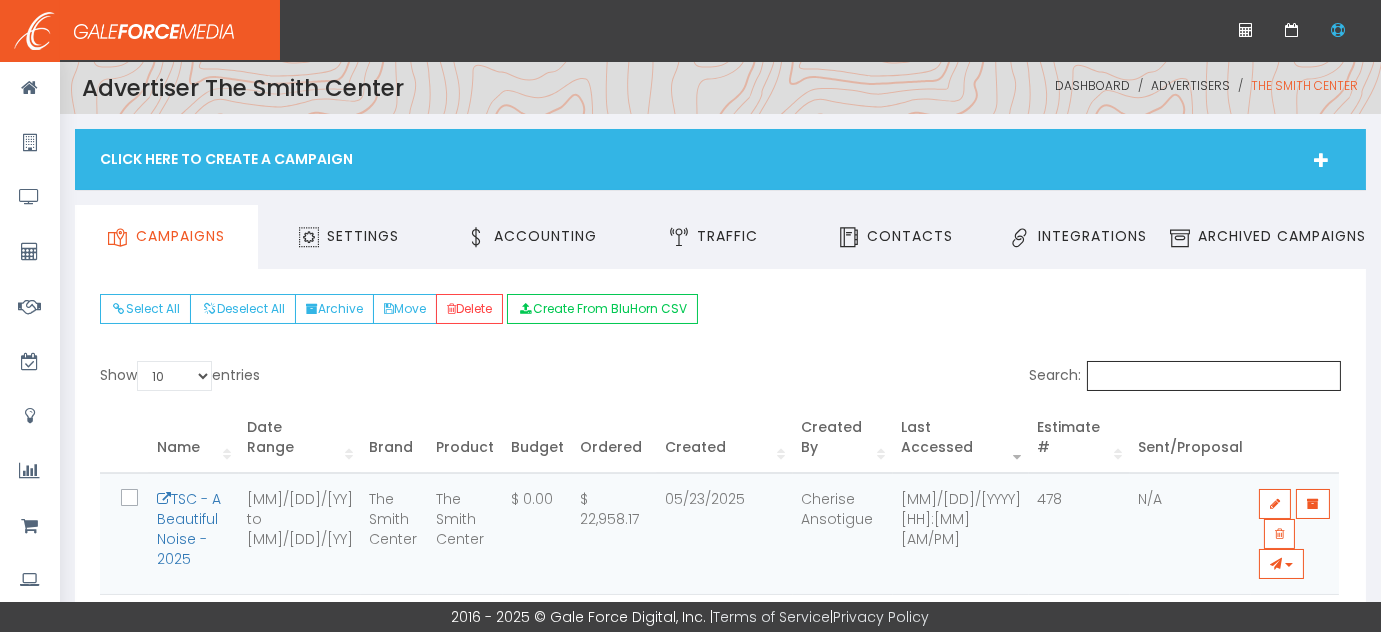 click on "Search:" at bounding box center (1214, 376) 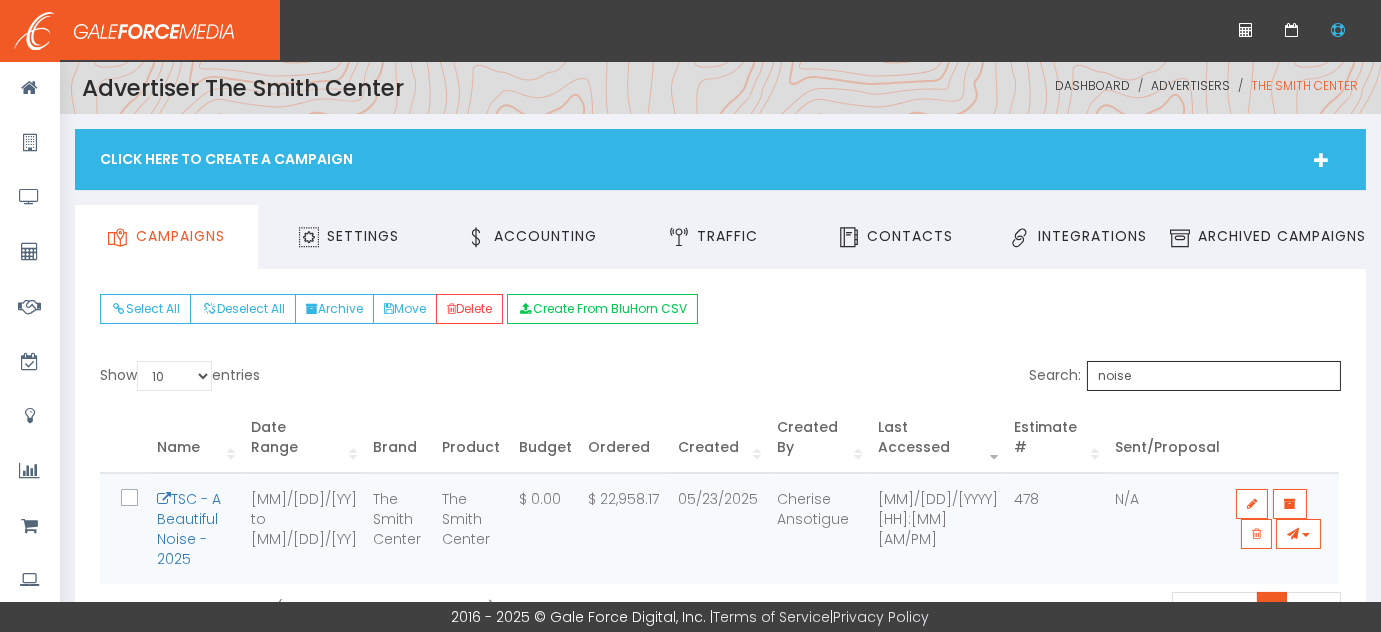 type on "noise" 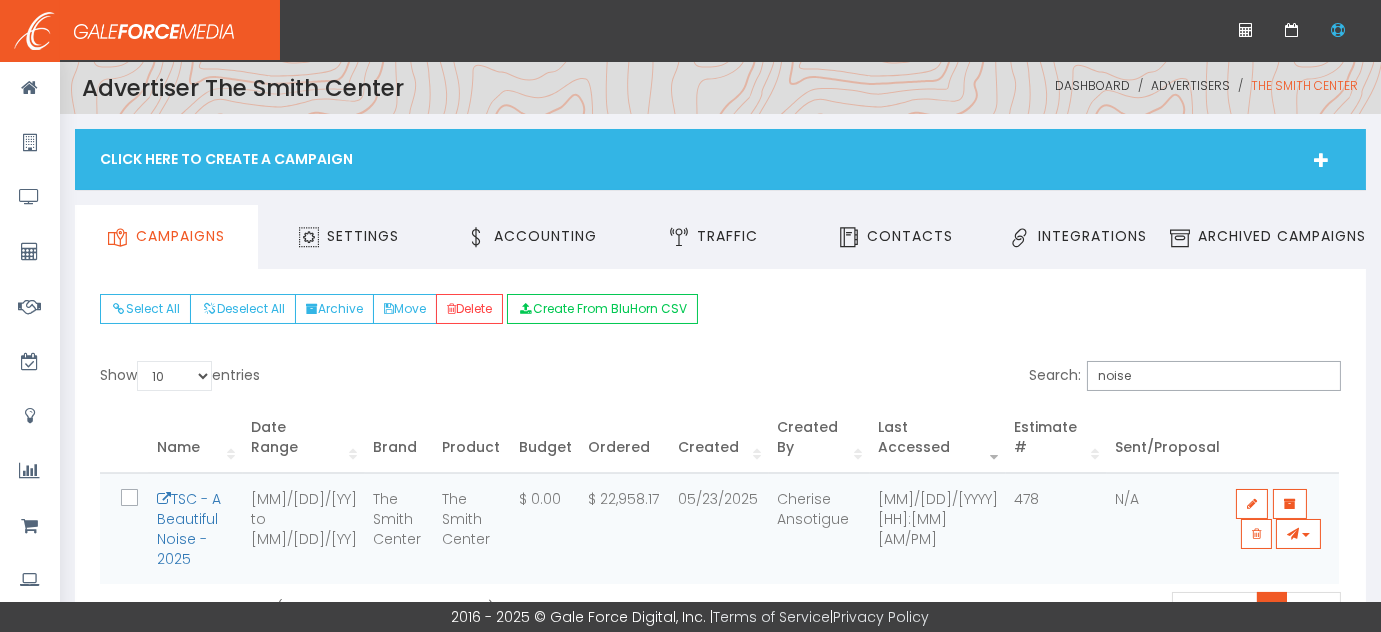 click on "Select All
Deselect All
Archive
Move
Delete
Create From BluHorn CSV
Show  10 25 50 100  entries Search: noise
TSC - A Beautiful Noise - 2025 [MM]/[DD]/[YY] to [MM]/[DD]/[YY] The Smith Center The Smith Center $ 0.00 $ 22,958.17 [MM]/[DD]/[YYYY] [FIRST] [LAST] [MM]/[DD]/[YYYY] [HH]:[MM] [AM/PM] 478 N/A                 Send   Details
Processing... Showing 1 to 1 of 1 entries (filtered from 248 total entries) Previous 1 Next" at bounding box center [720, 463] 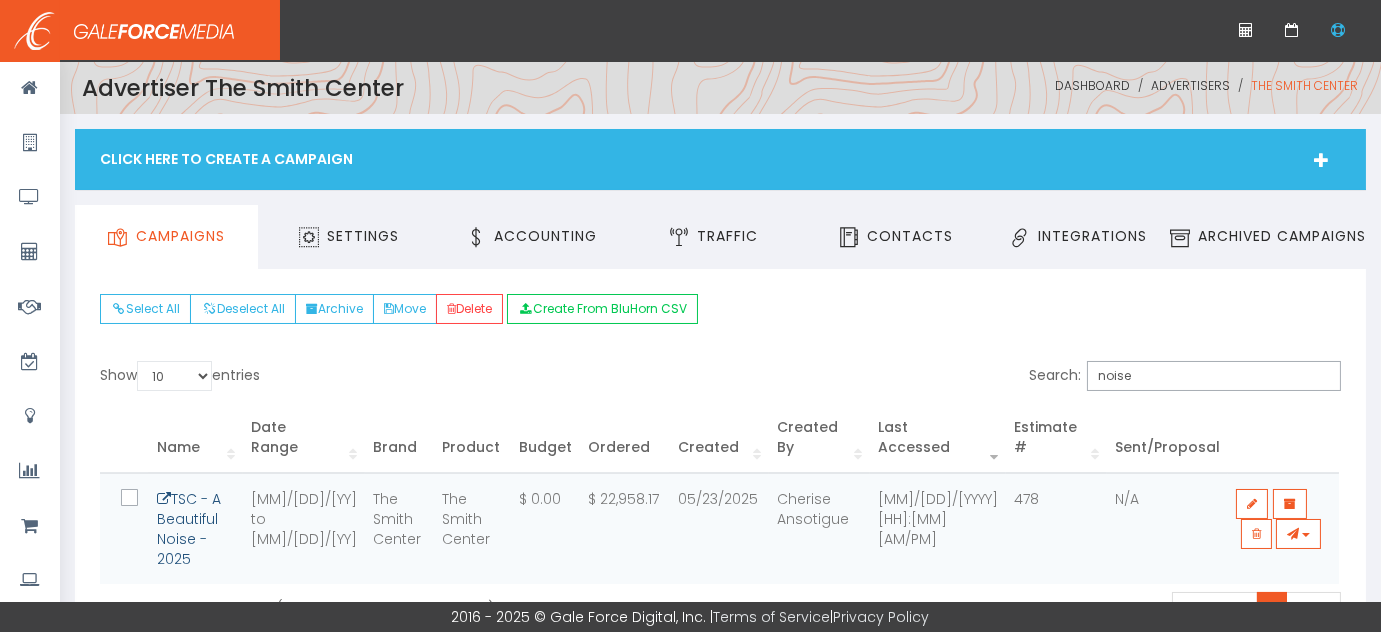 click on "TSC - A Beautiful Noise - 2025" at bounding box center (189, 529) 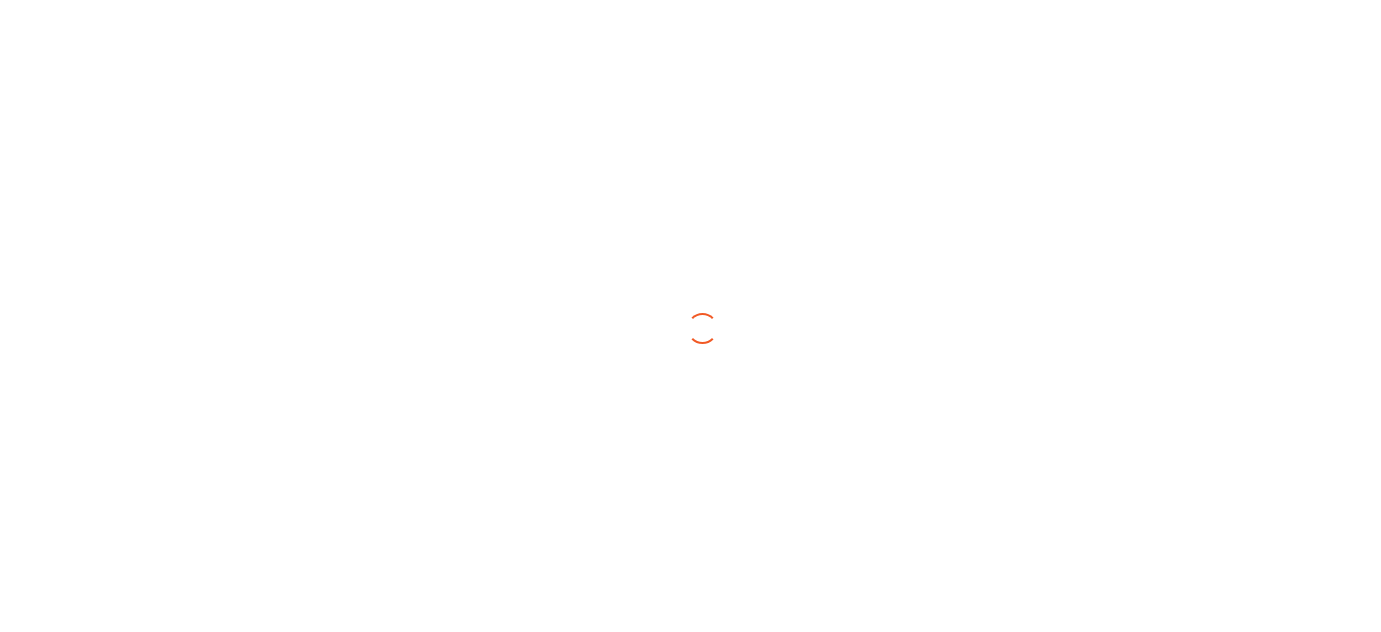 scroll, scrollTop: 0, scrollLeft: 0, axis: both 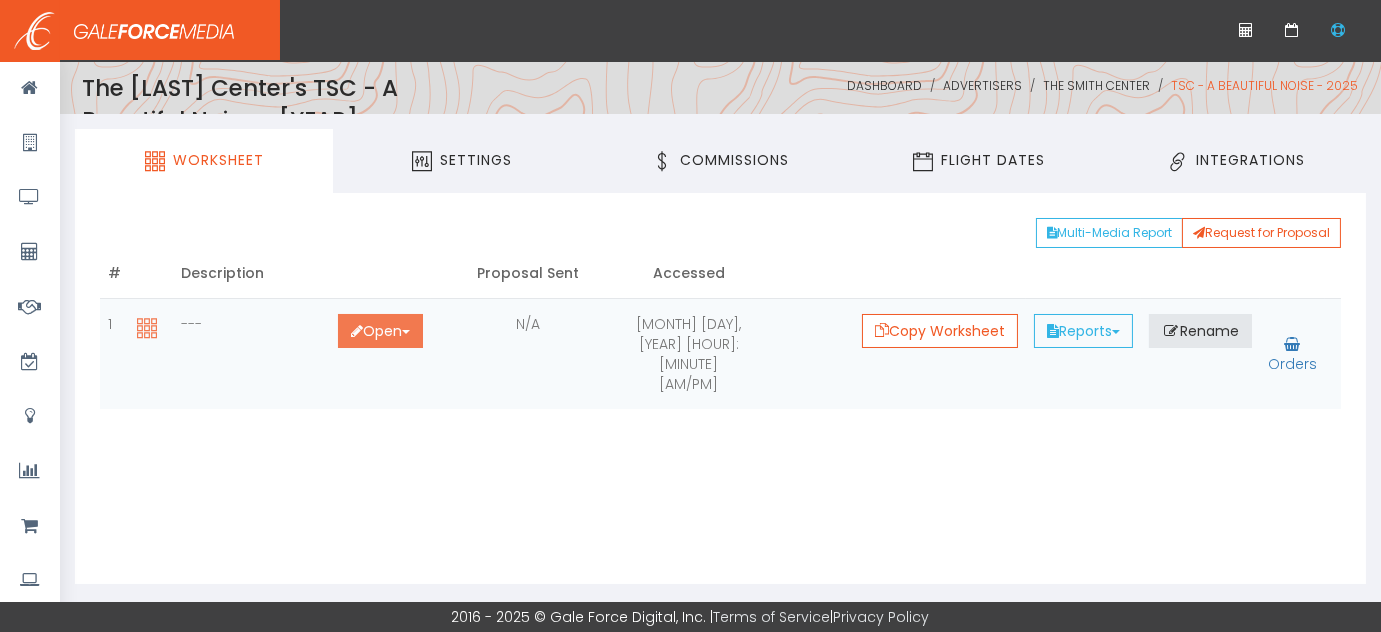 click on "Open
Toggle Dropdown" at bounding box center (380, 331) 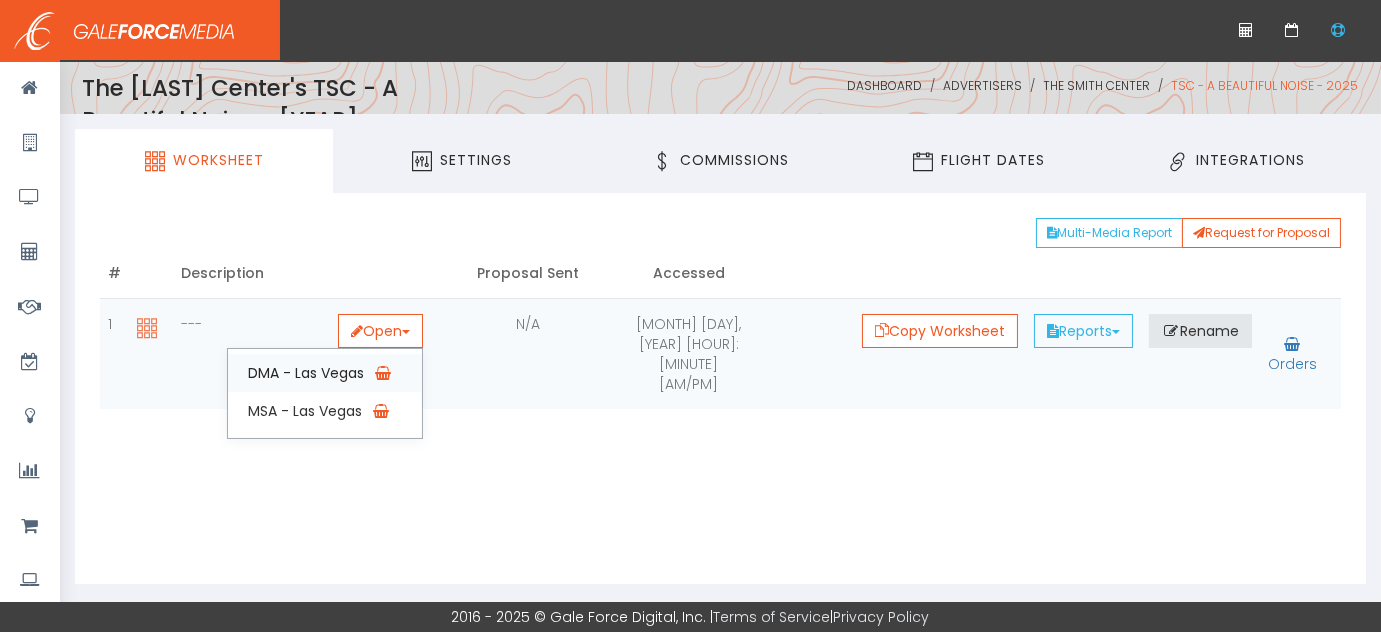click on "DMA - Las Vegas" at bounding box center (325, 373) 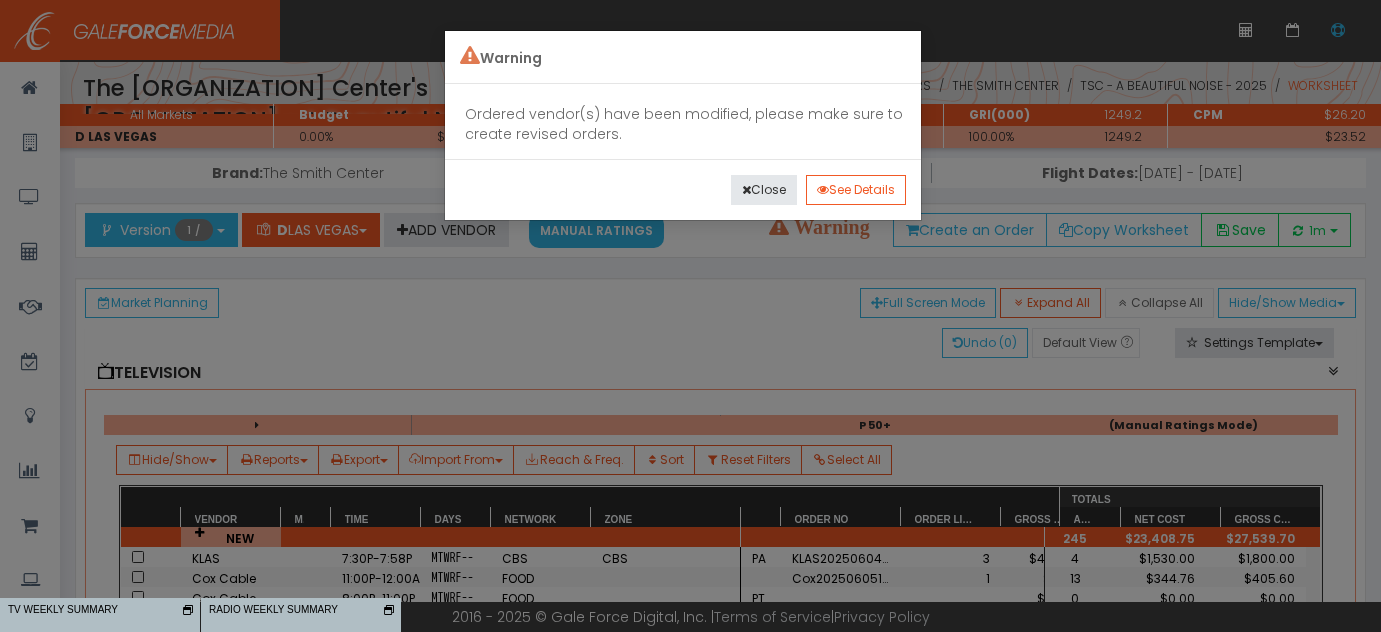 scroll, scrollTop: 0, scrollLeft: 0, axis: both 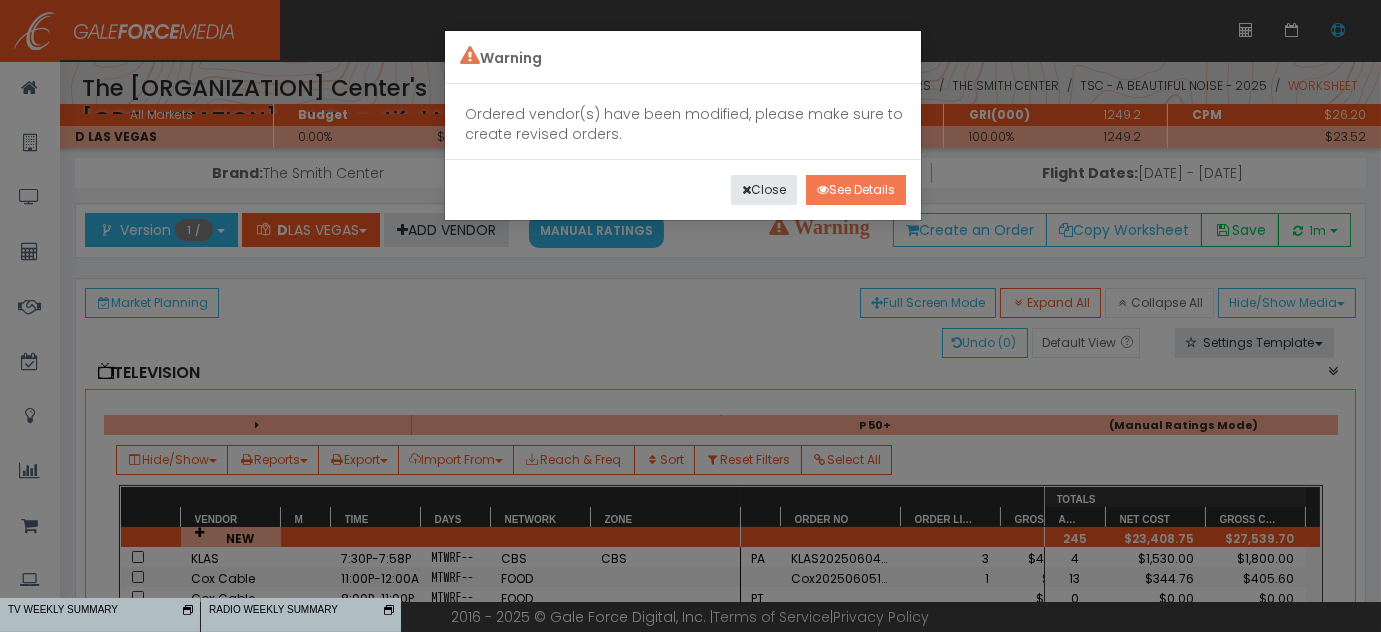 click on "See Details" at bounding box center [856, 190] 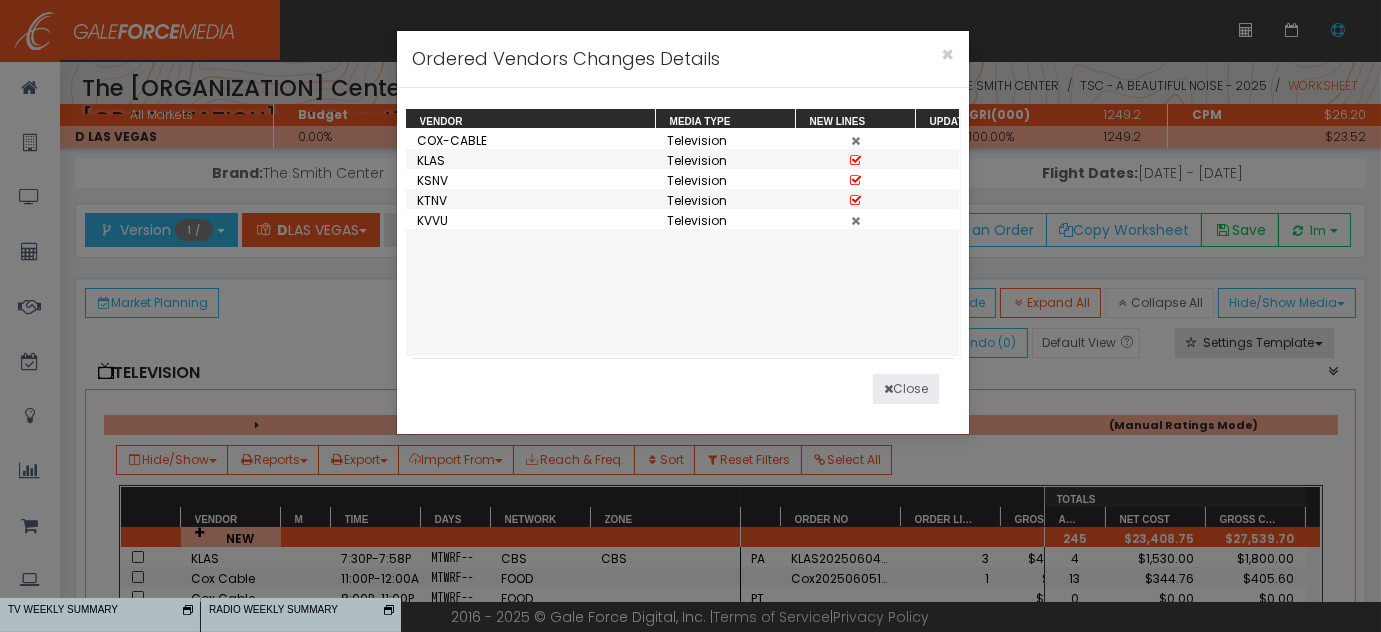 click on "Close" at bounding box center (906, 389) 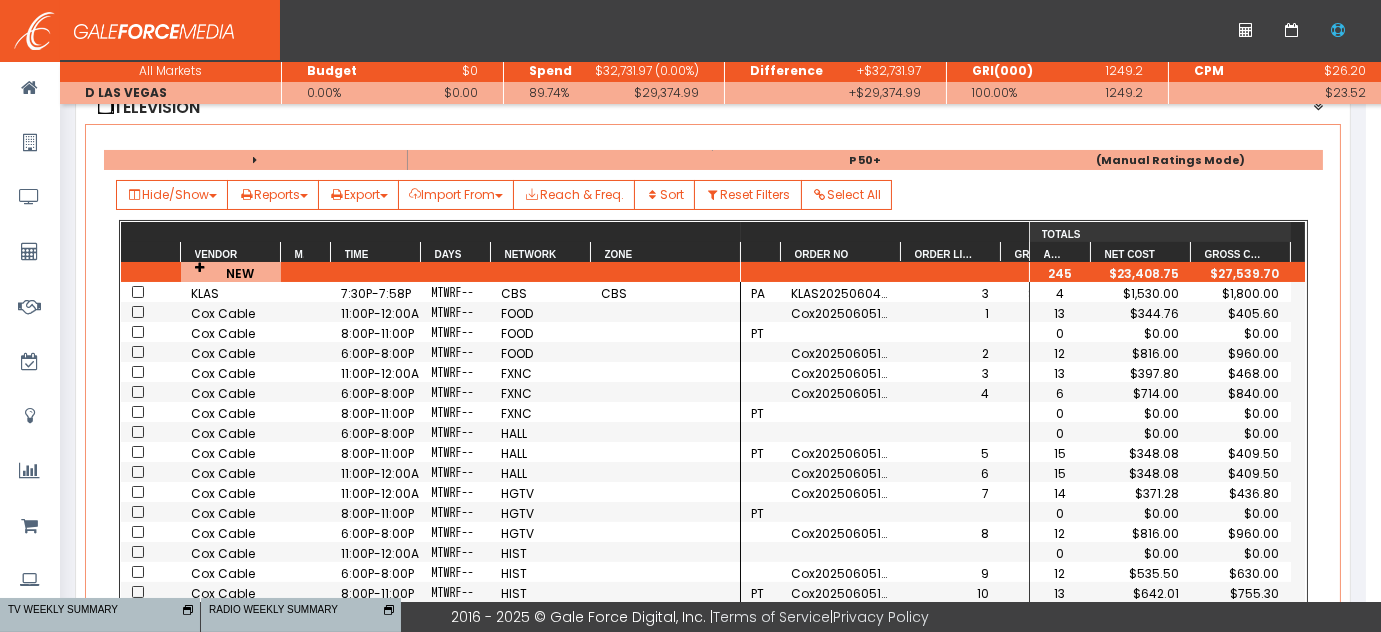 scroll, scrollTop: 239, scrollLeft: 0, axis: vertical 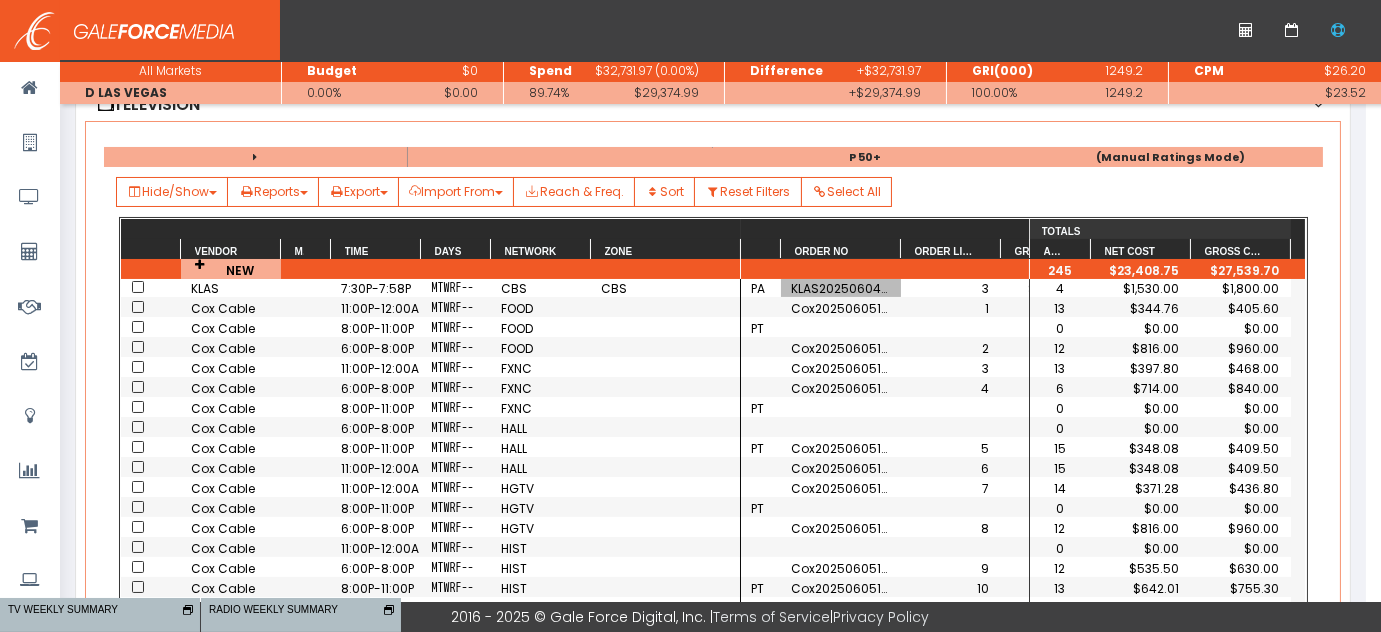 click on "KLAS202506042108953" at bounding box center (841, 287) 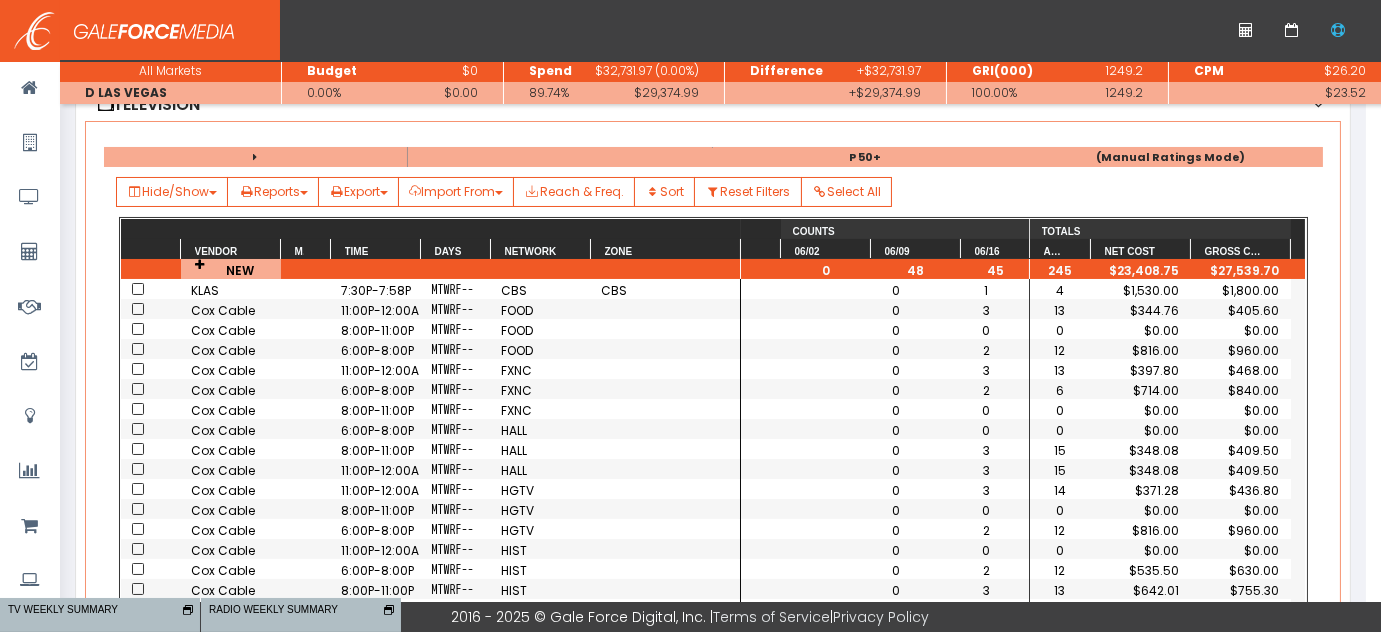 scroll, scrollTop: 0, scrollLeft: 2033, axis: horizontal 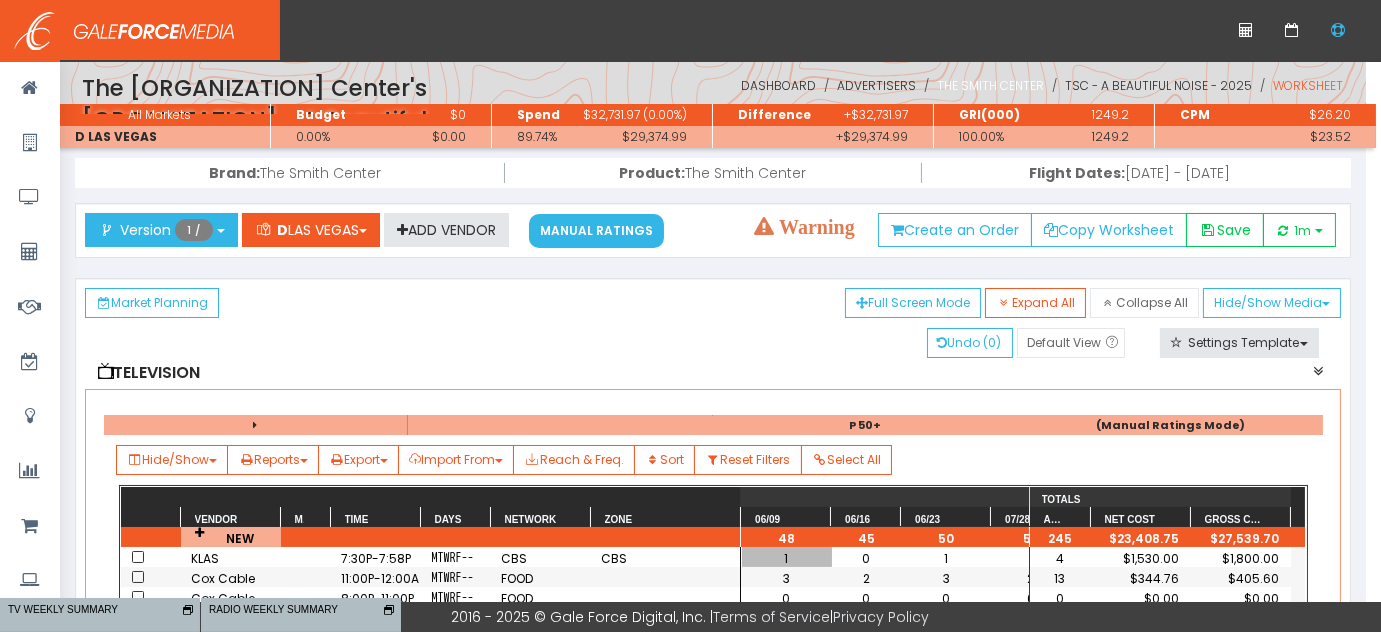 click on "The Smith Center" at bounding box center (990, 85) 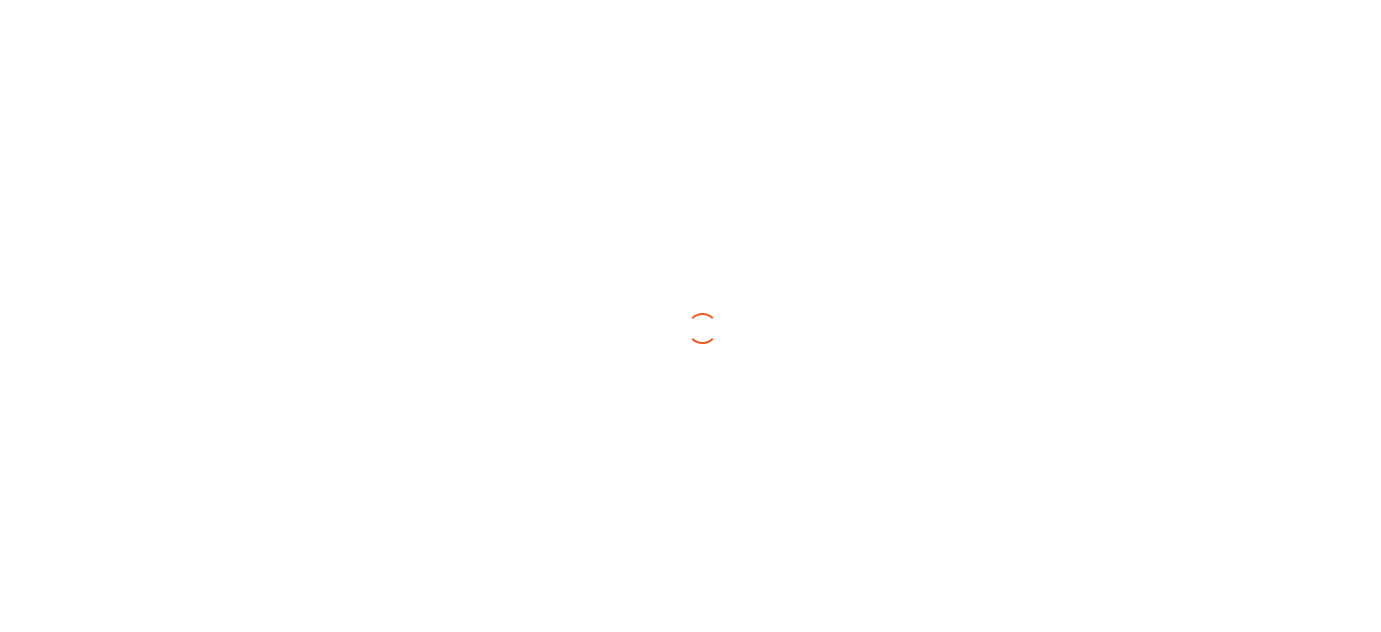 scroll, scrollTop: 0, scrollLeft: 0, axis: both 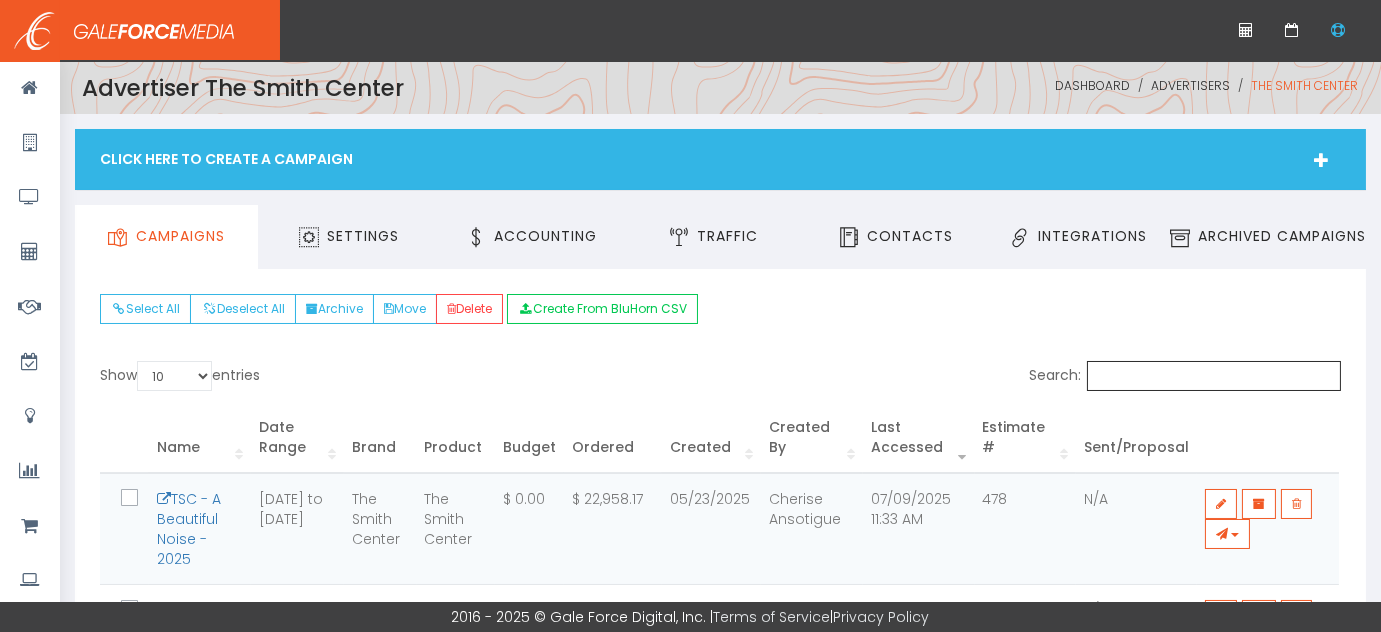 click on "Search:" at bounding box center (1214, 376) 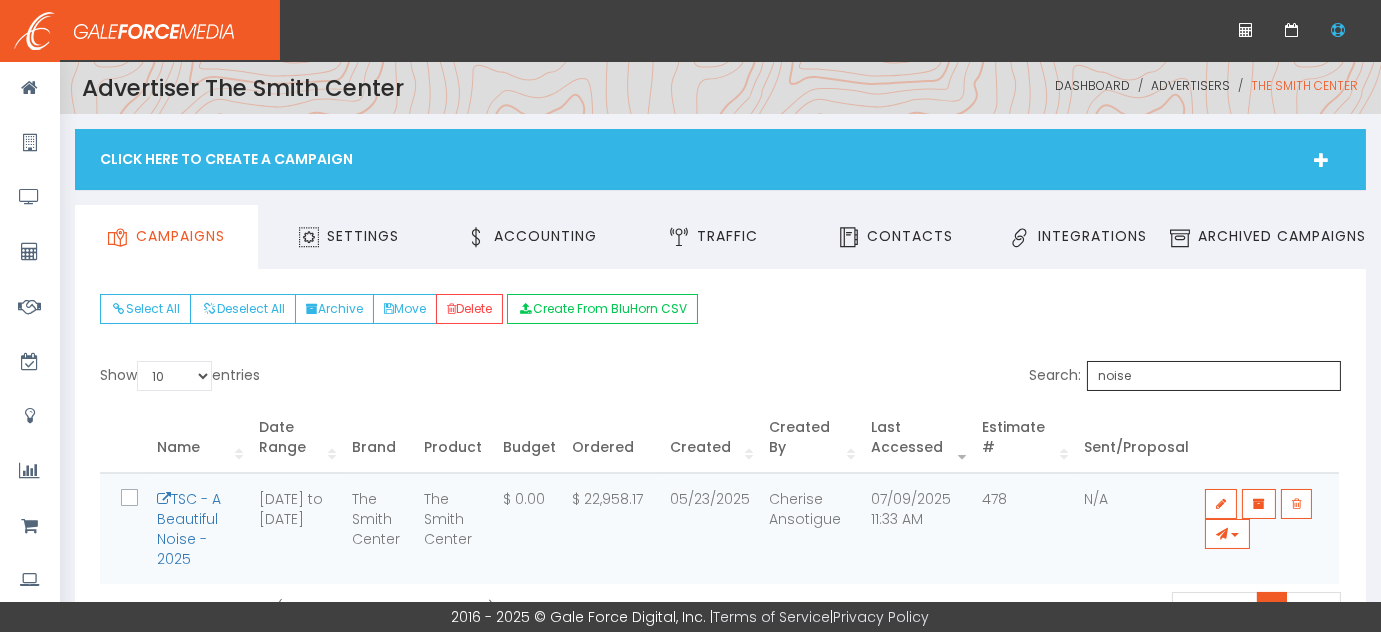 scroll, scrollTop: 67, scrollLeft: 0, axis: vertical 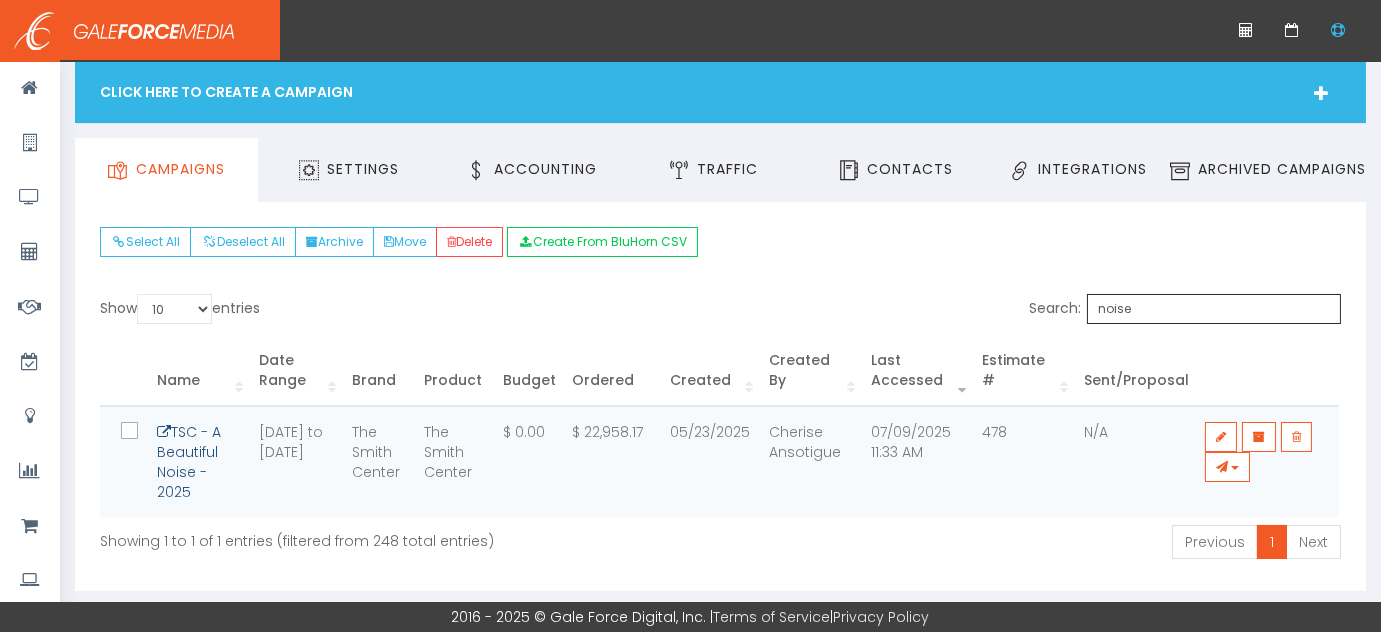 type on "noise" 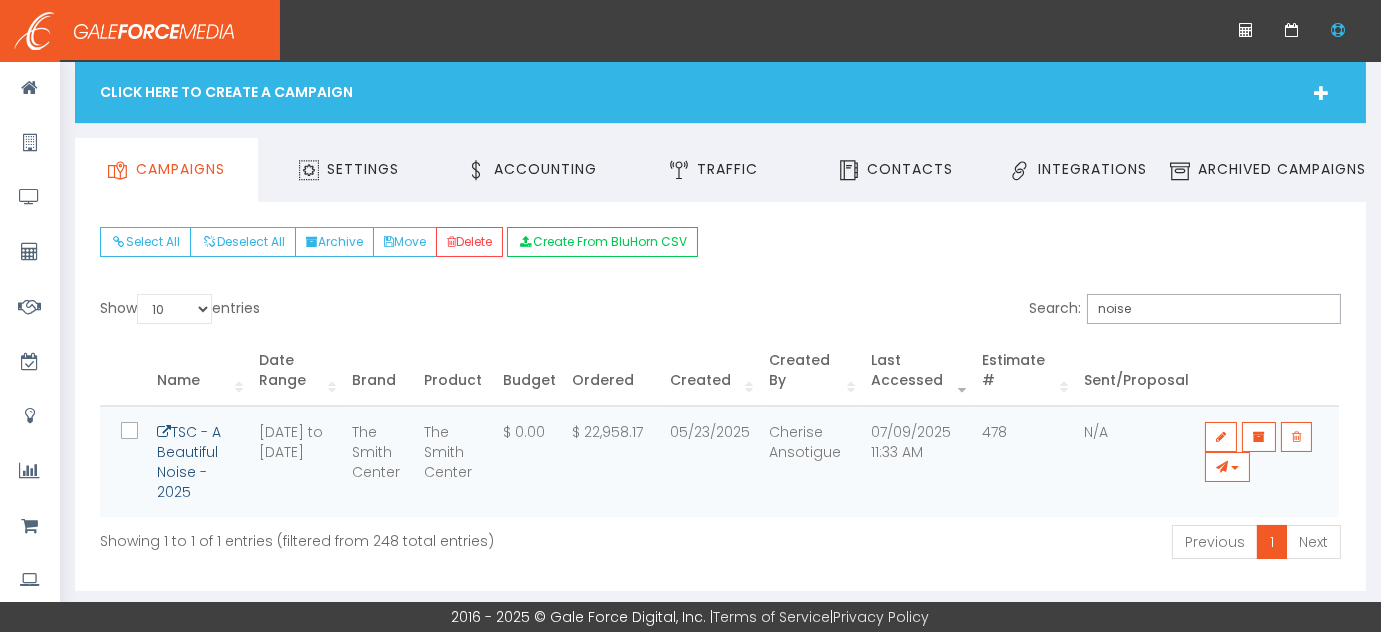 click on "TSC - A Beautiful Noise - 2025" at bounding box center [189, 462] 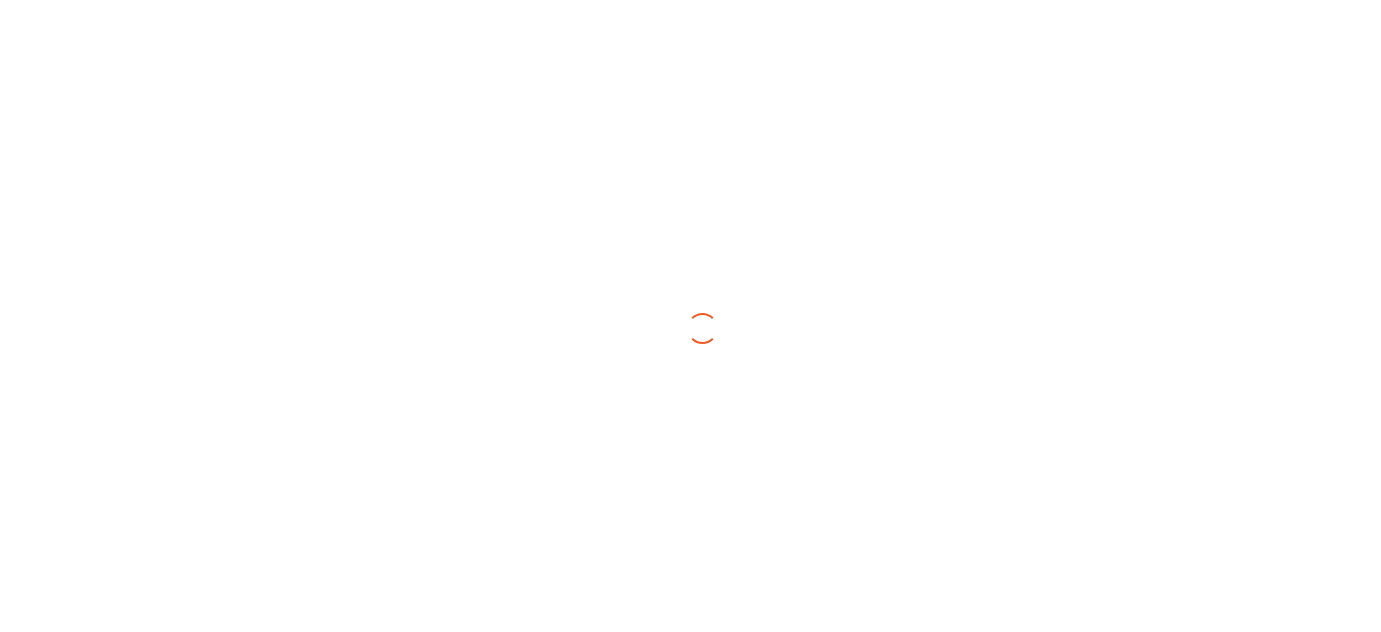 scroll, scrollTop: 0, scrollLeft: 0, axis: both 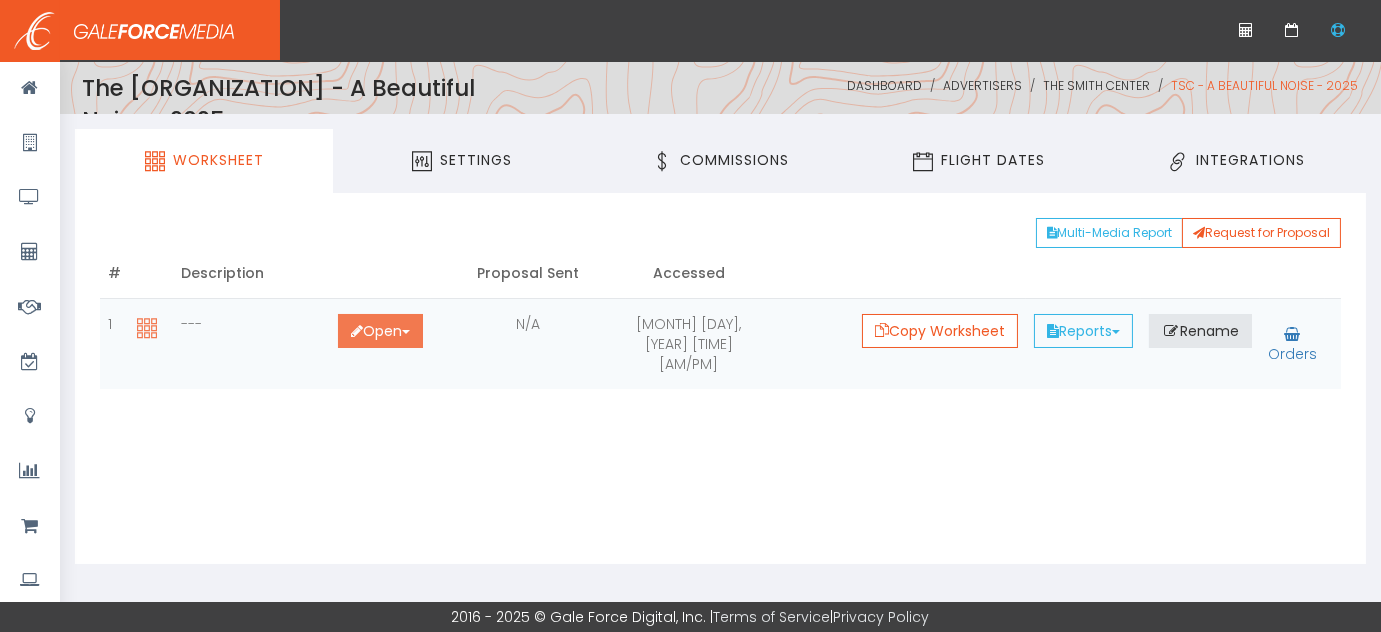 click on "Open
Toggle Dropdown" at bounding box center (380, 331) 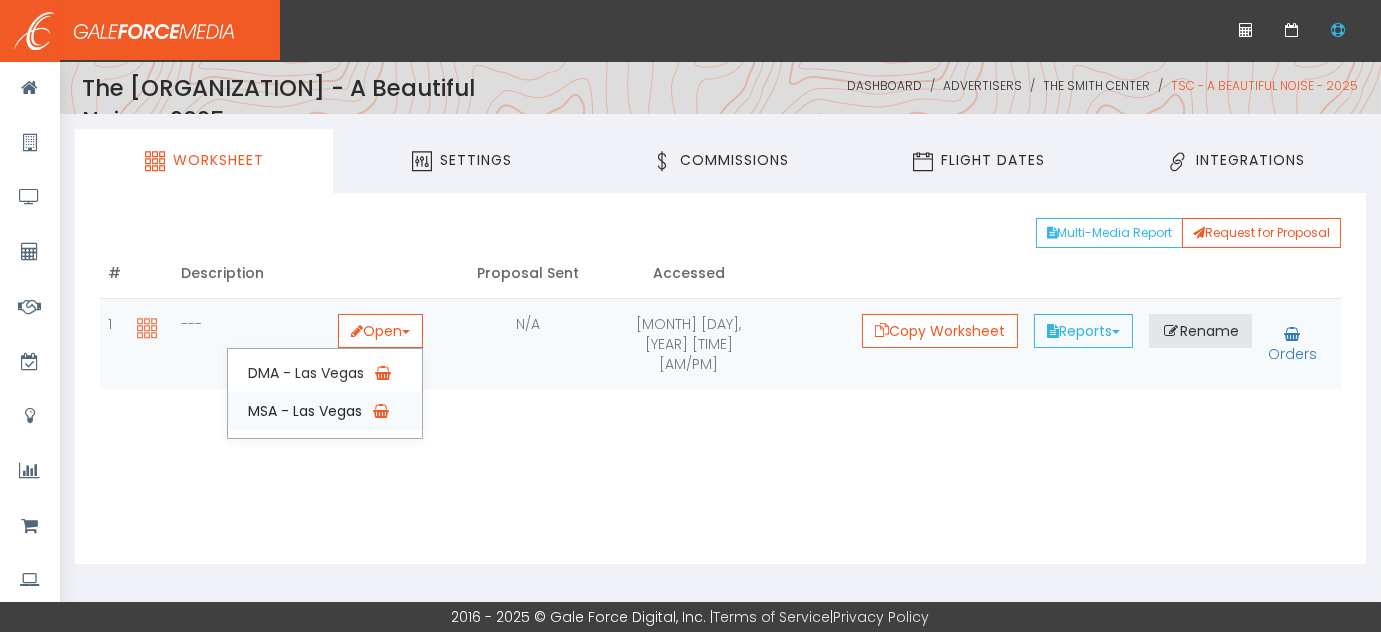 click on "MSA - Las Vegas" at bounding box center [325, 411] 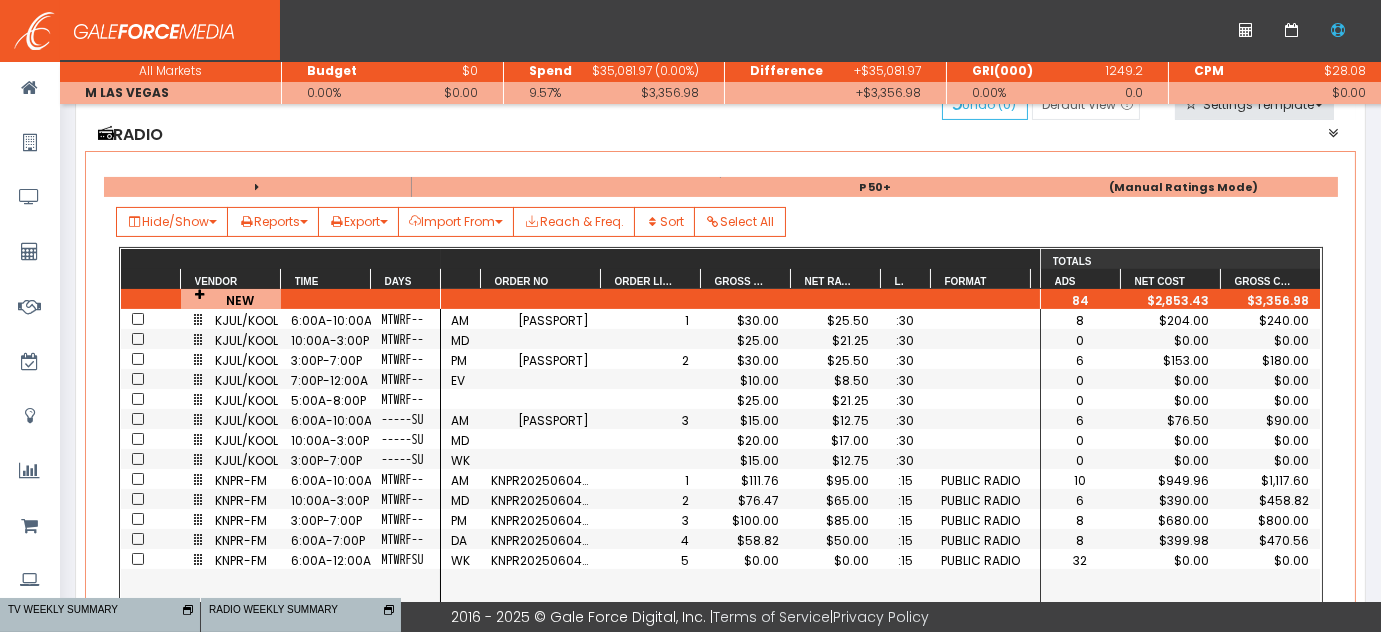 scroll, scrollTop: 898, scrollLeft: 0, axis: vertical 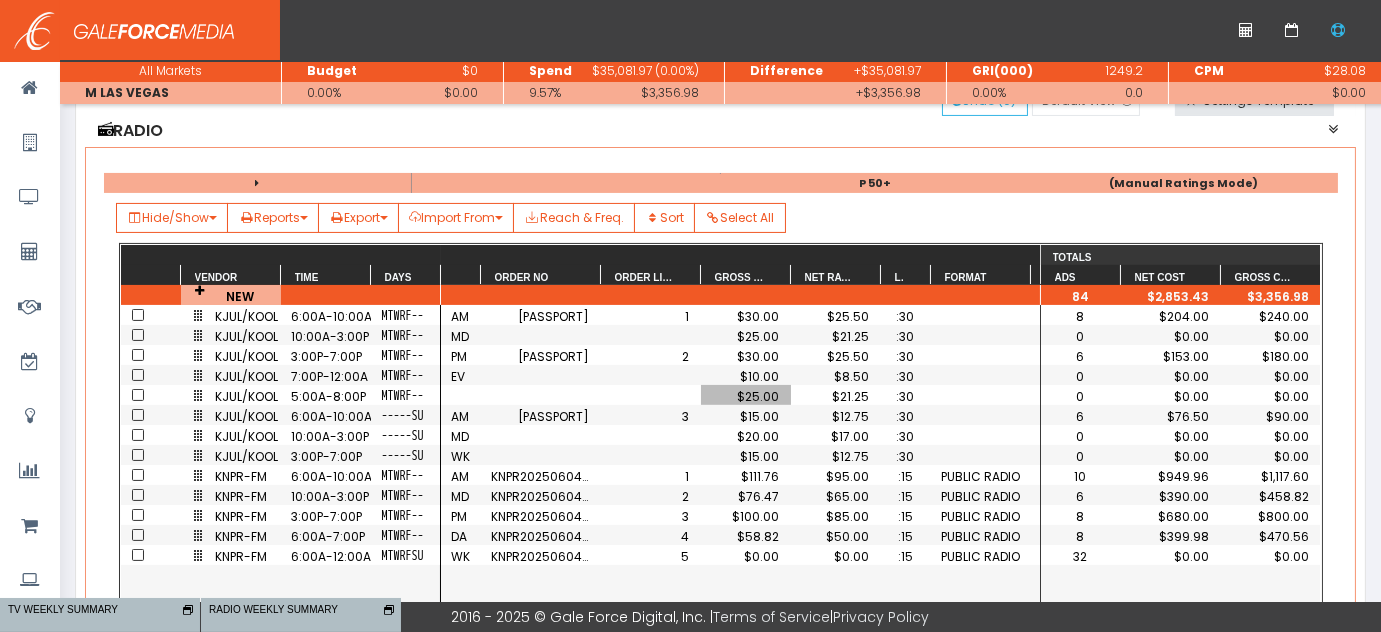 click on "$25.00" at bounding box center [746, 395] 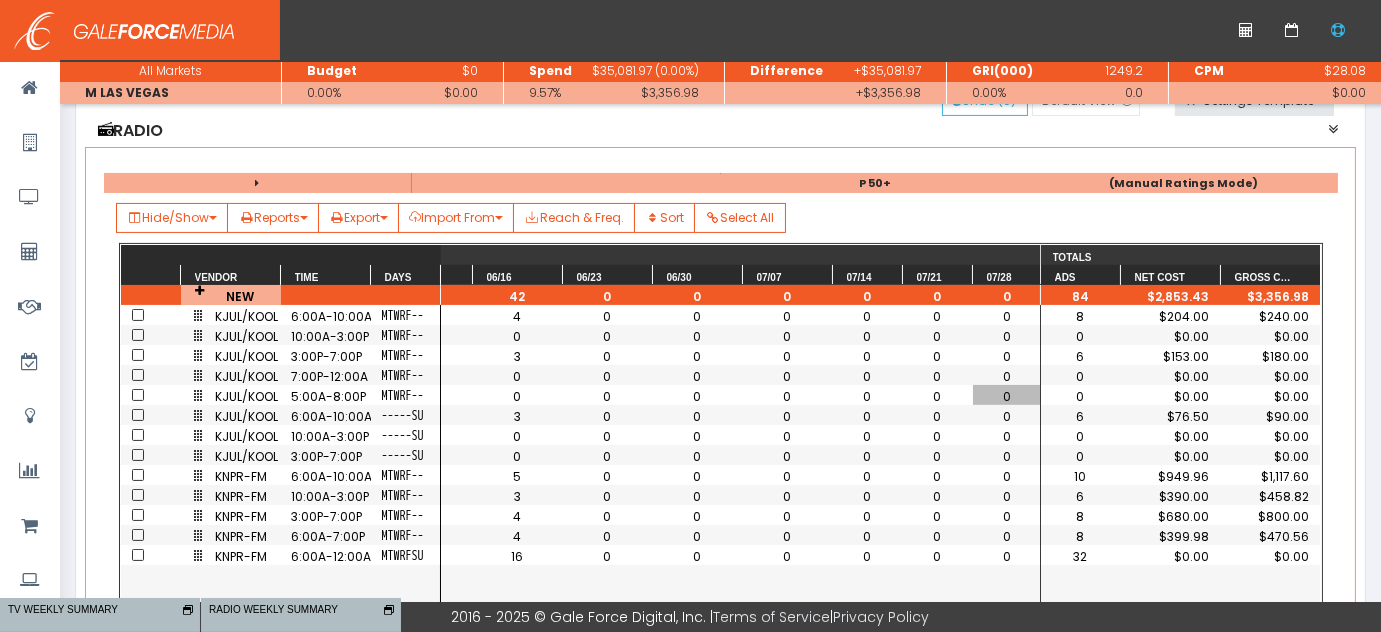 scroll, scrollTop: 0, scrollLeft: 2237, axis: horizontal 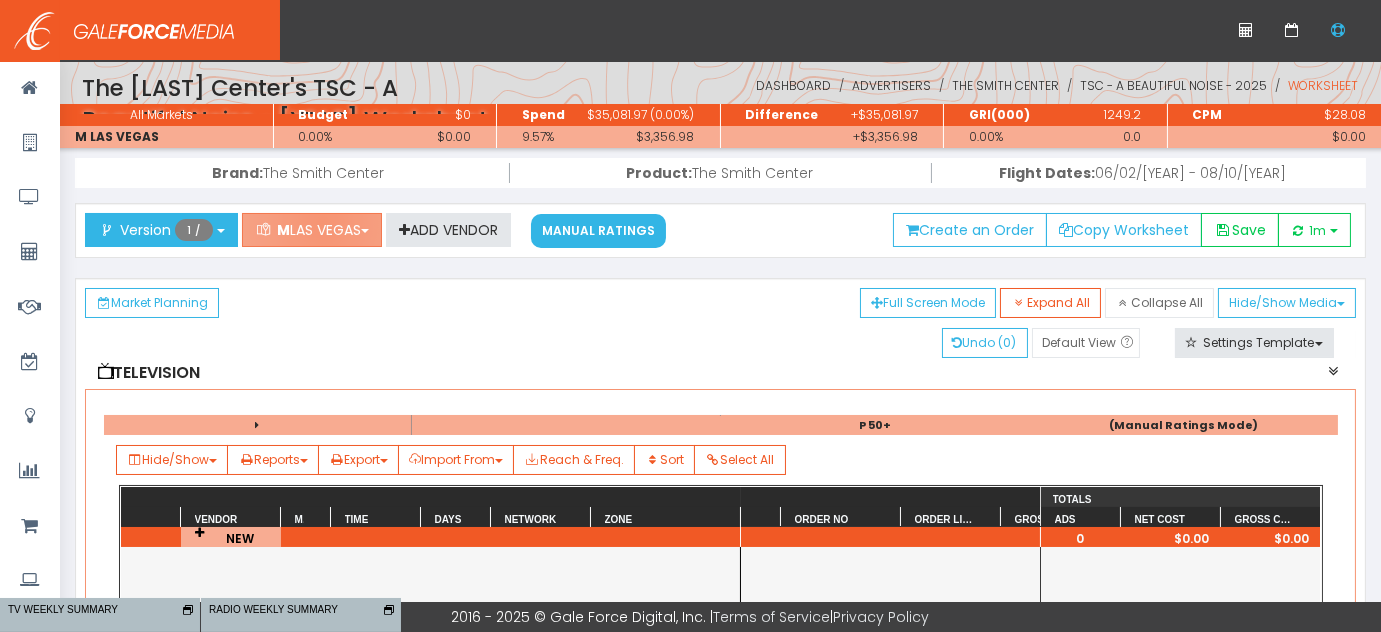 click on "M                                          LAS VEGAS" at bounding box center [312, 230] 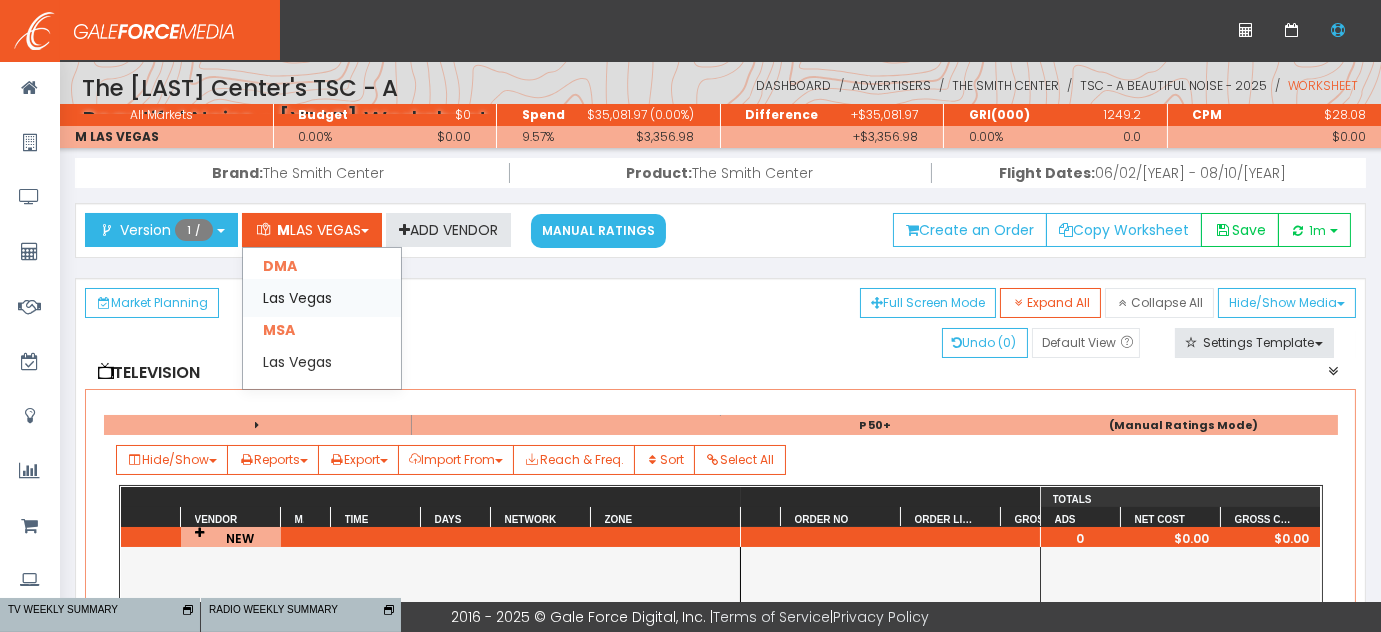 click on "Las Vegas" at bounding box center (322, 298) 